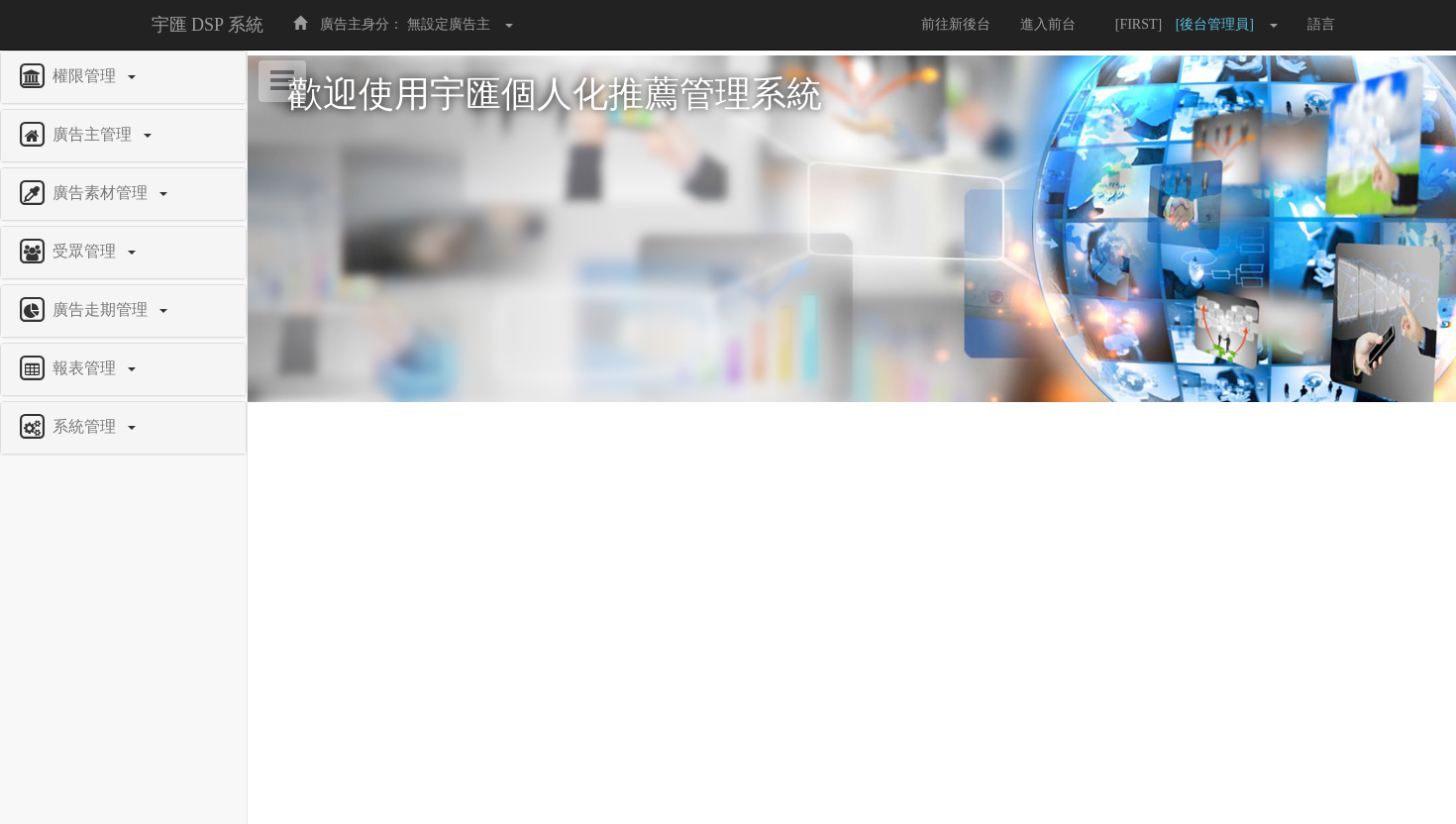 scroll, scrollTop: 0, scrollLeft: 0, axis: both 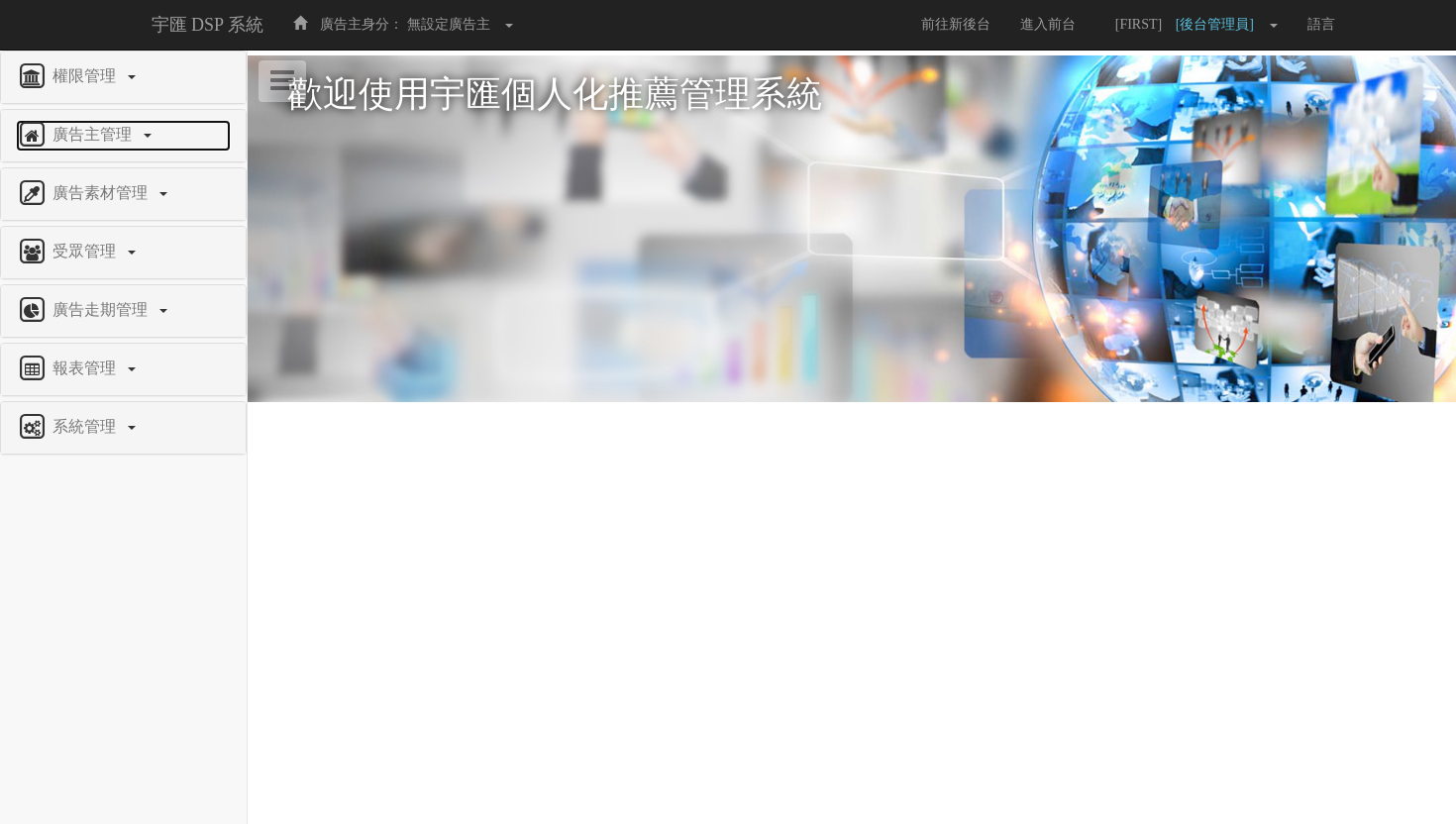 click on "廣告主管理" at bounding box center [94, 134] 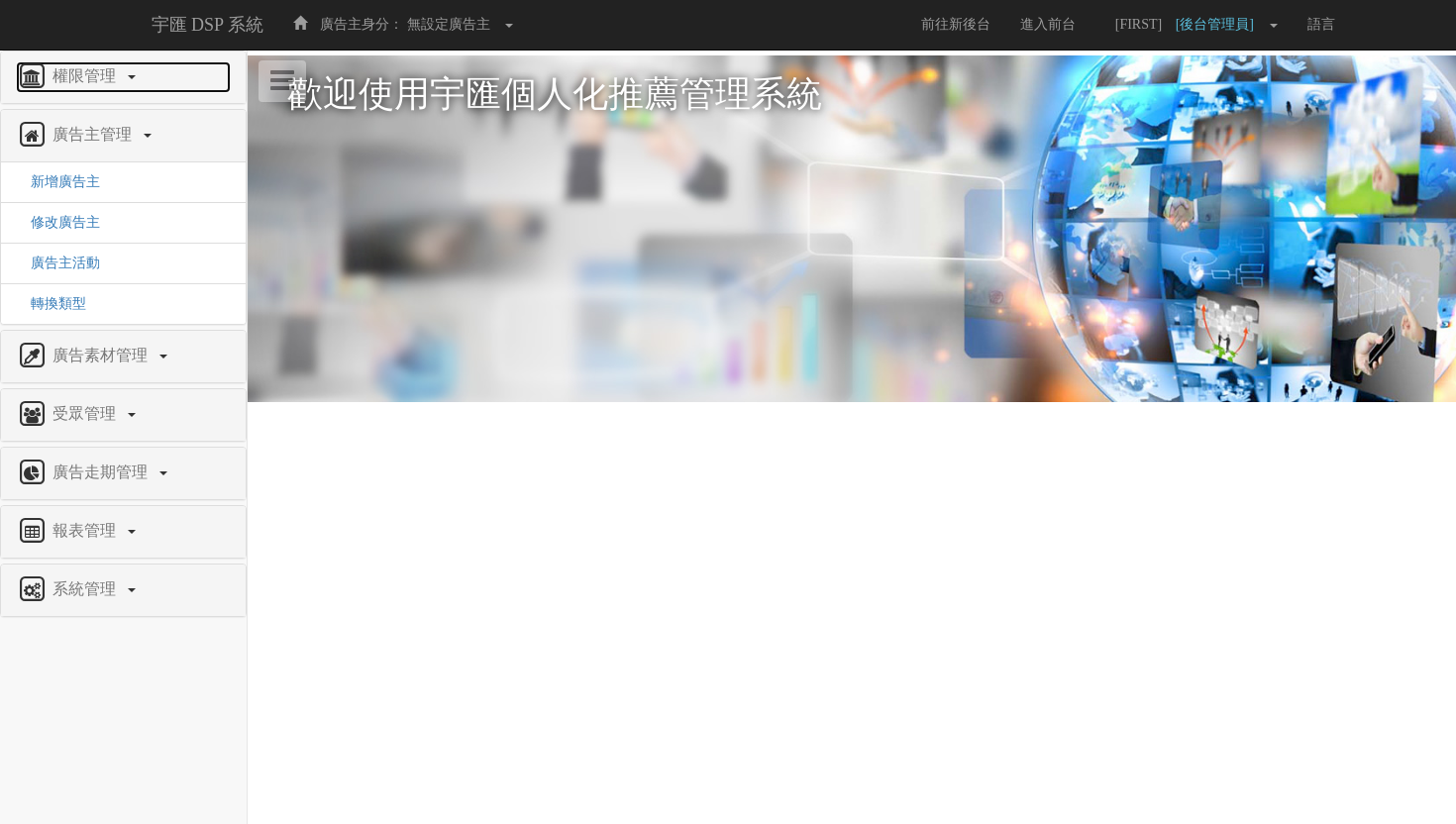 click on "權限管理" at bounding box center [86, 75] 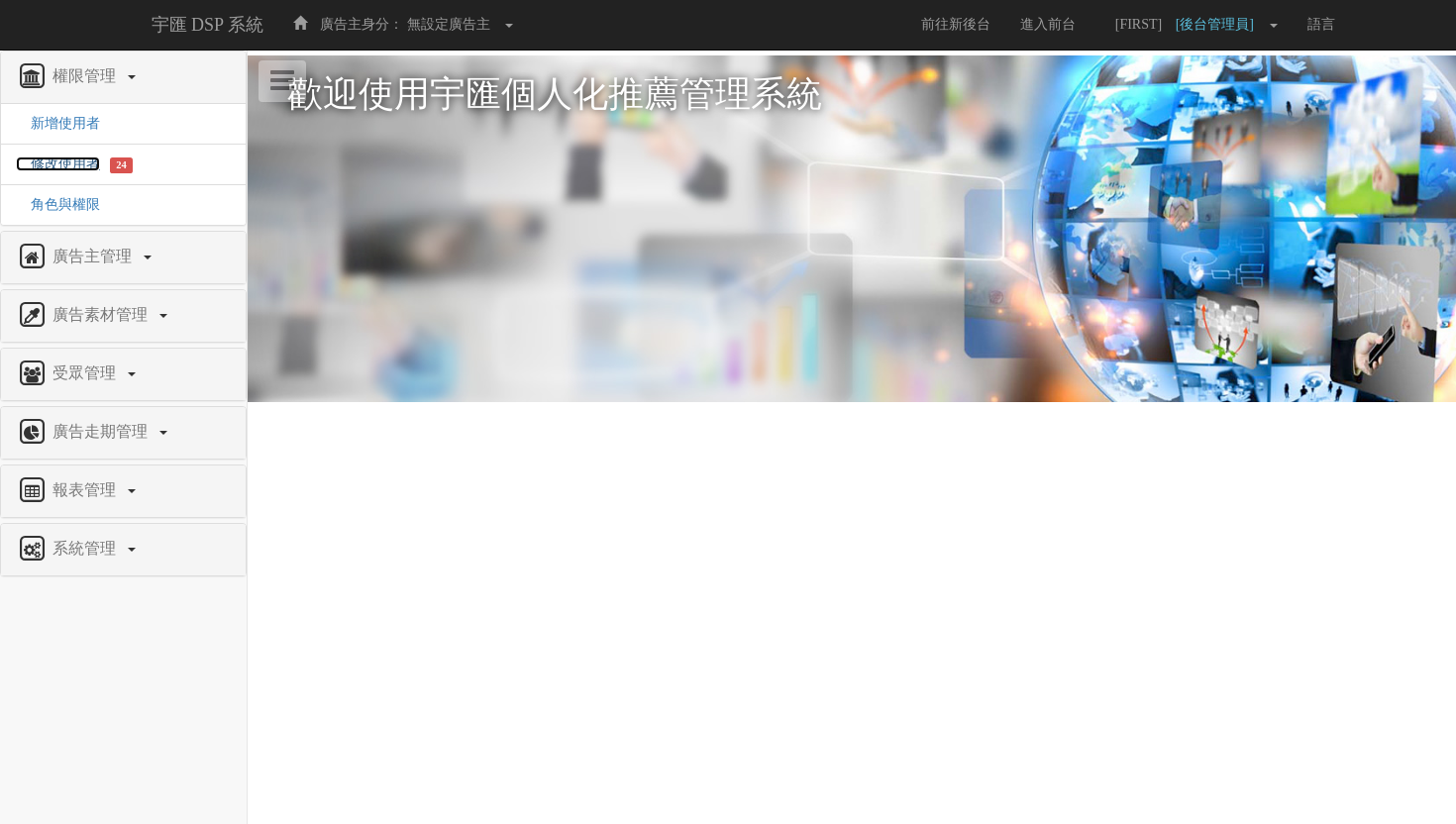 click on "修改使用者" at bounding box center [57, 163] 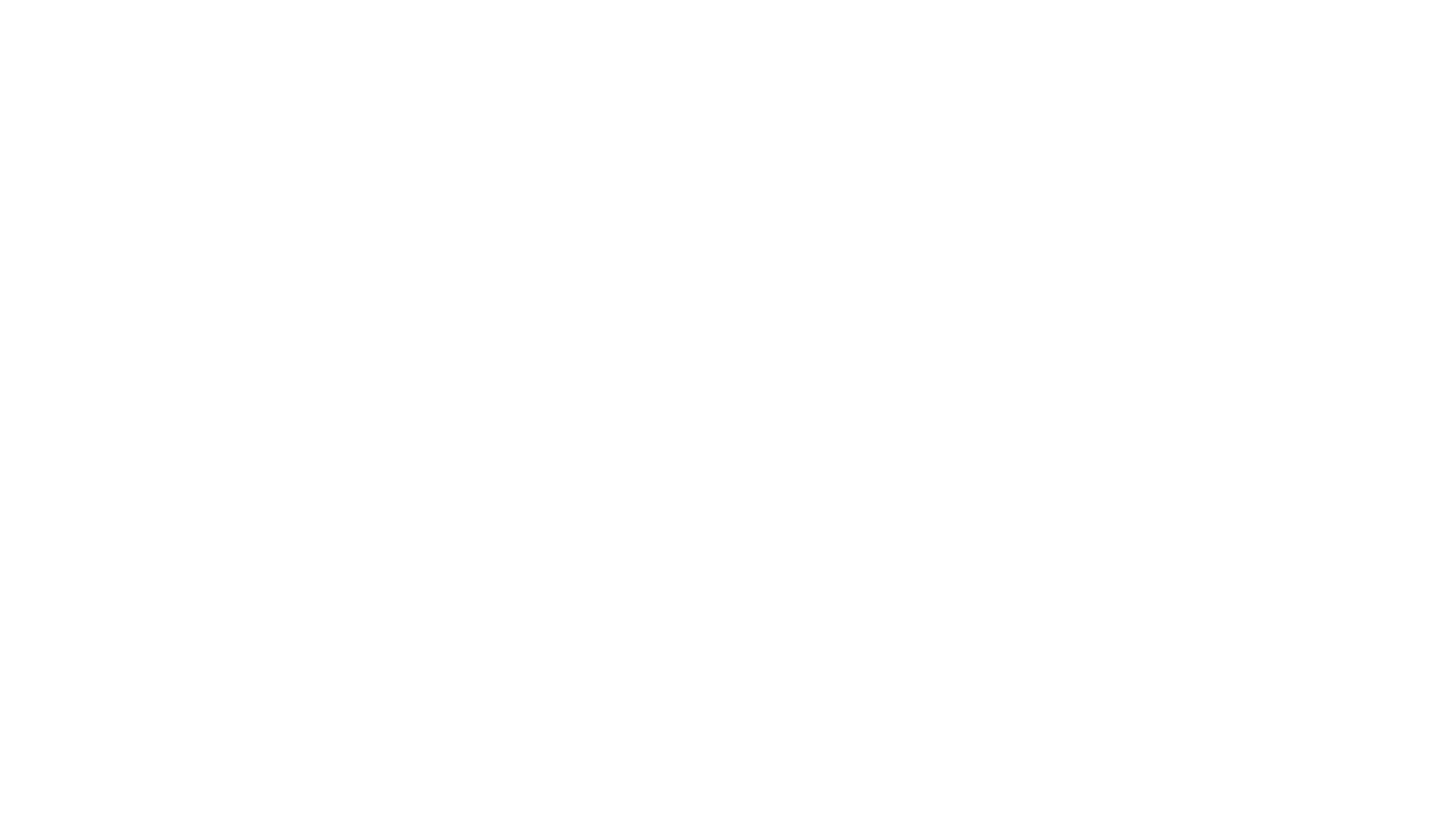 scroll, scrollTop: 0, scrollLeft: 0, axis: both 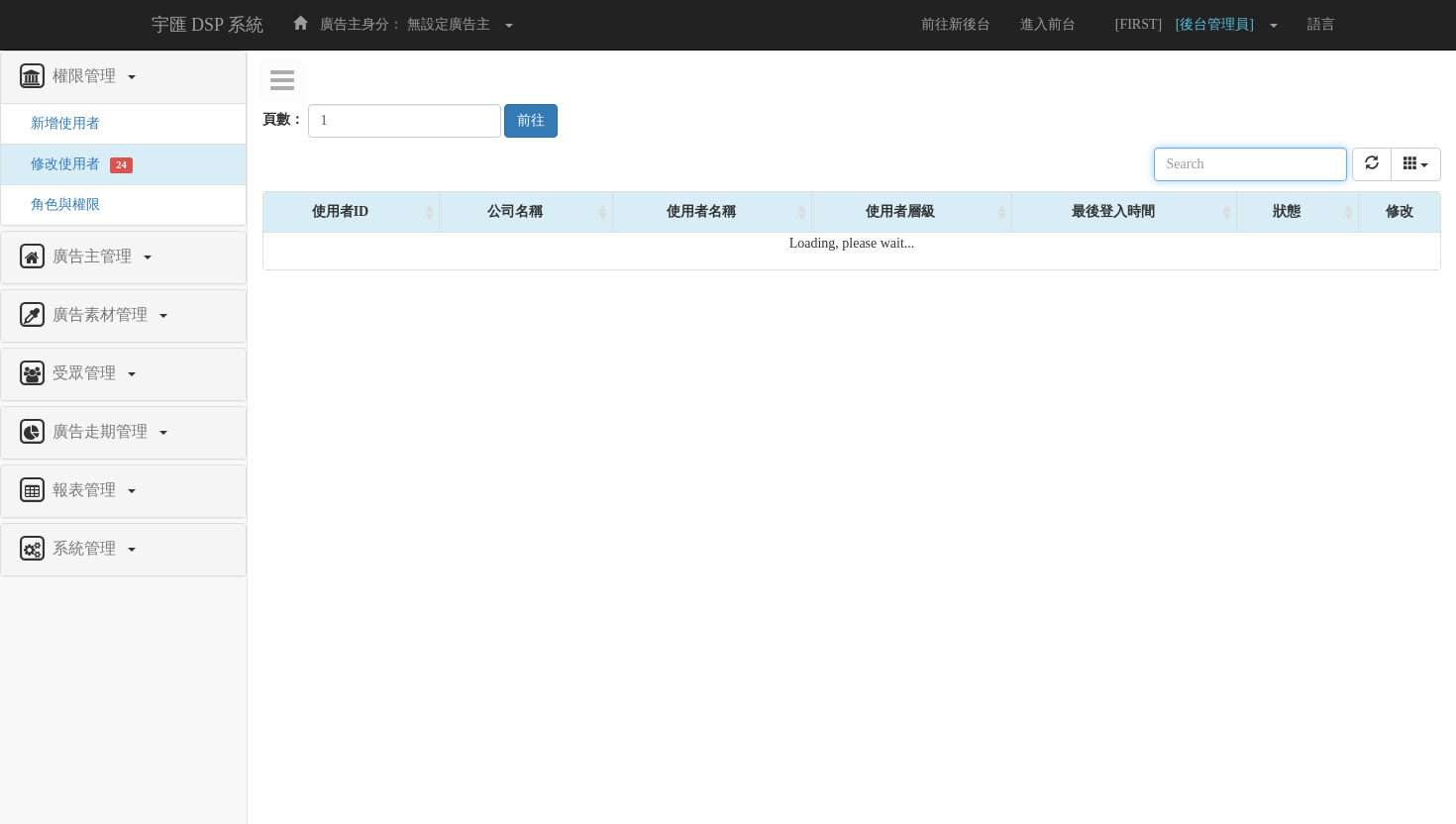 click at bounding box center (1250, 164) 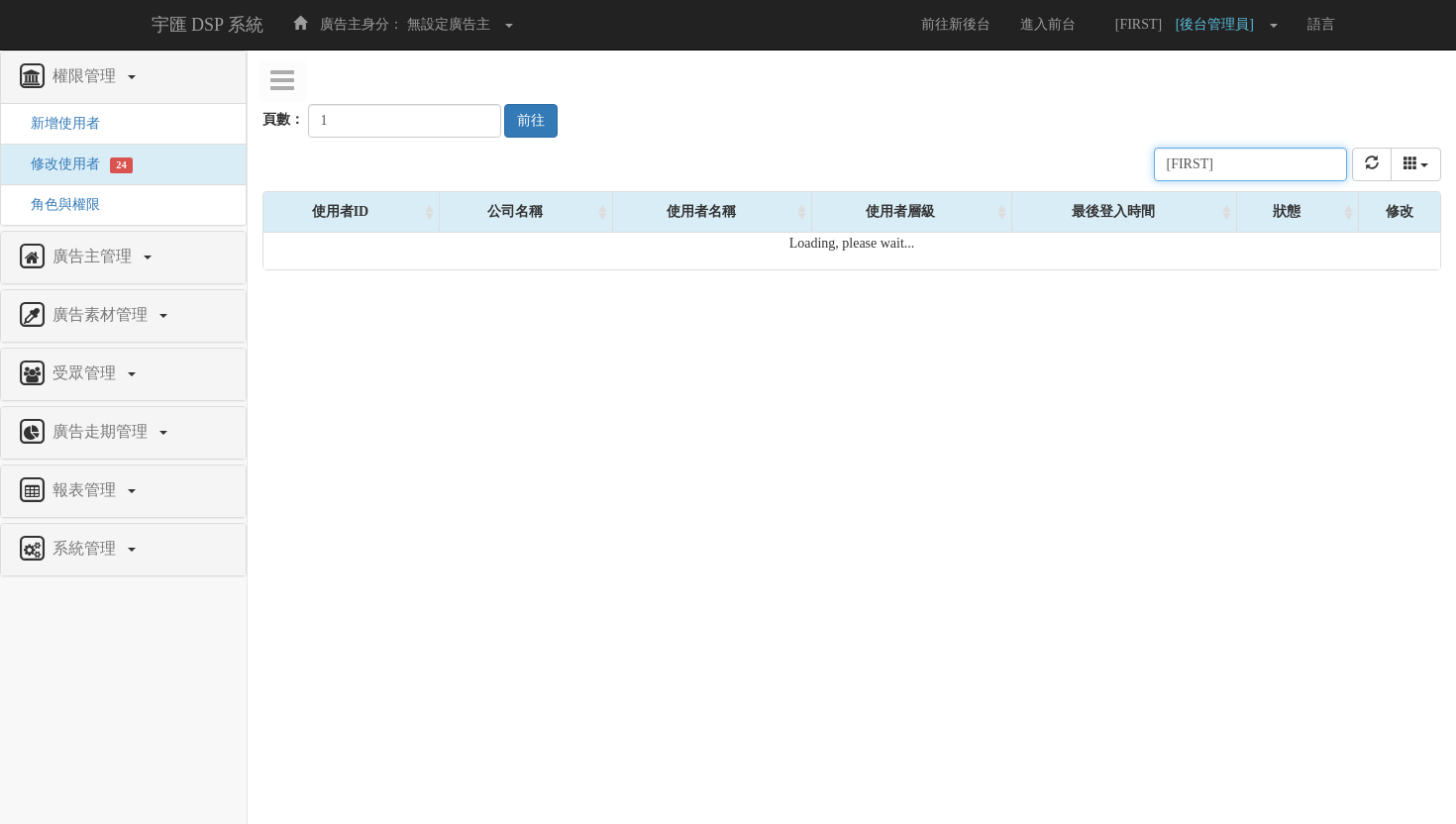 type on "[NAME]" 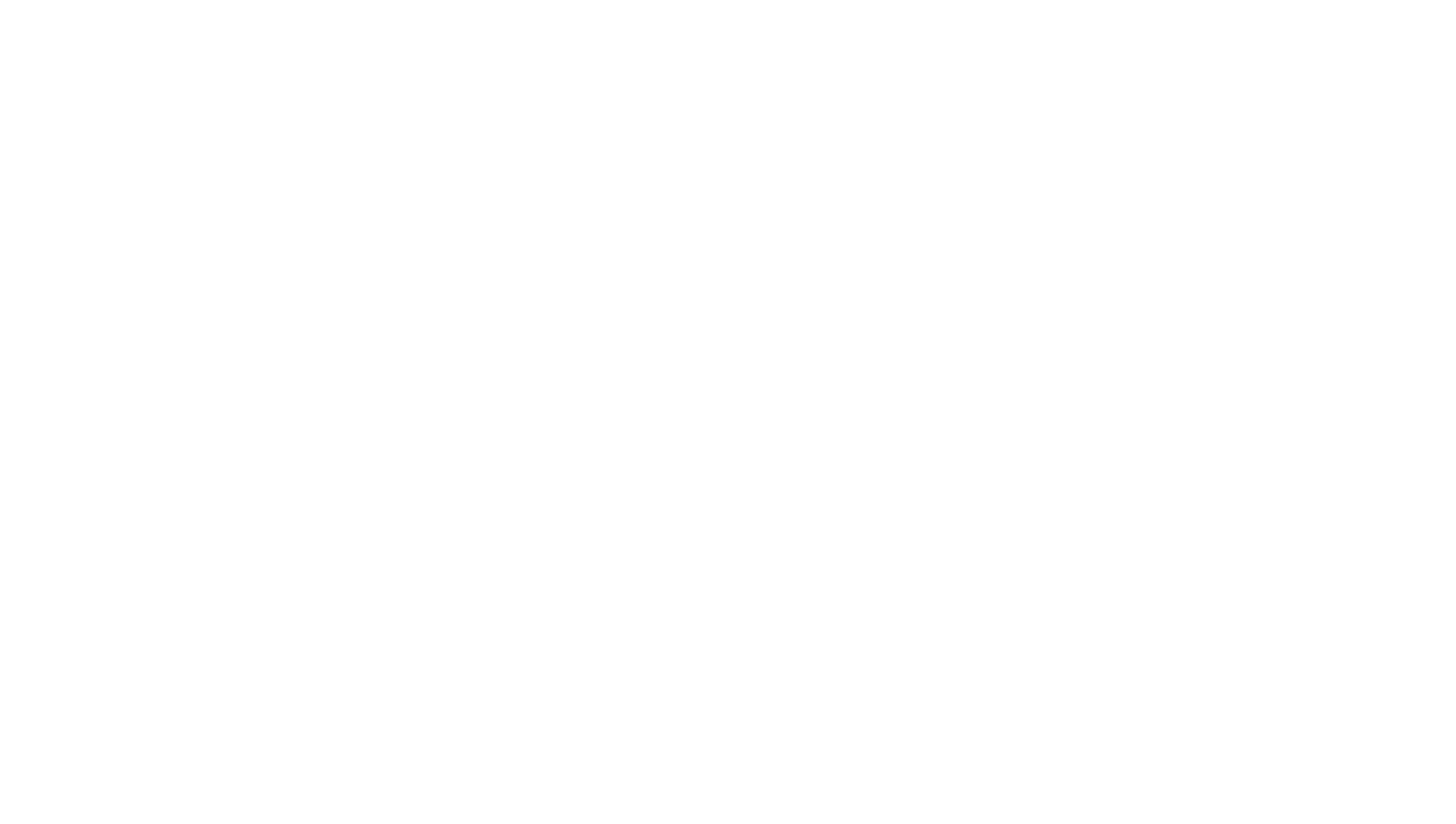 scroll, scrollTop: 0, scrollLeft: 0, axis: both 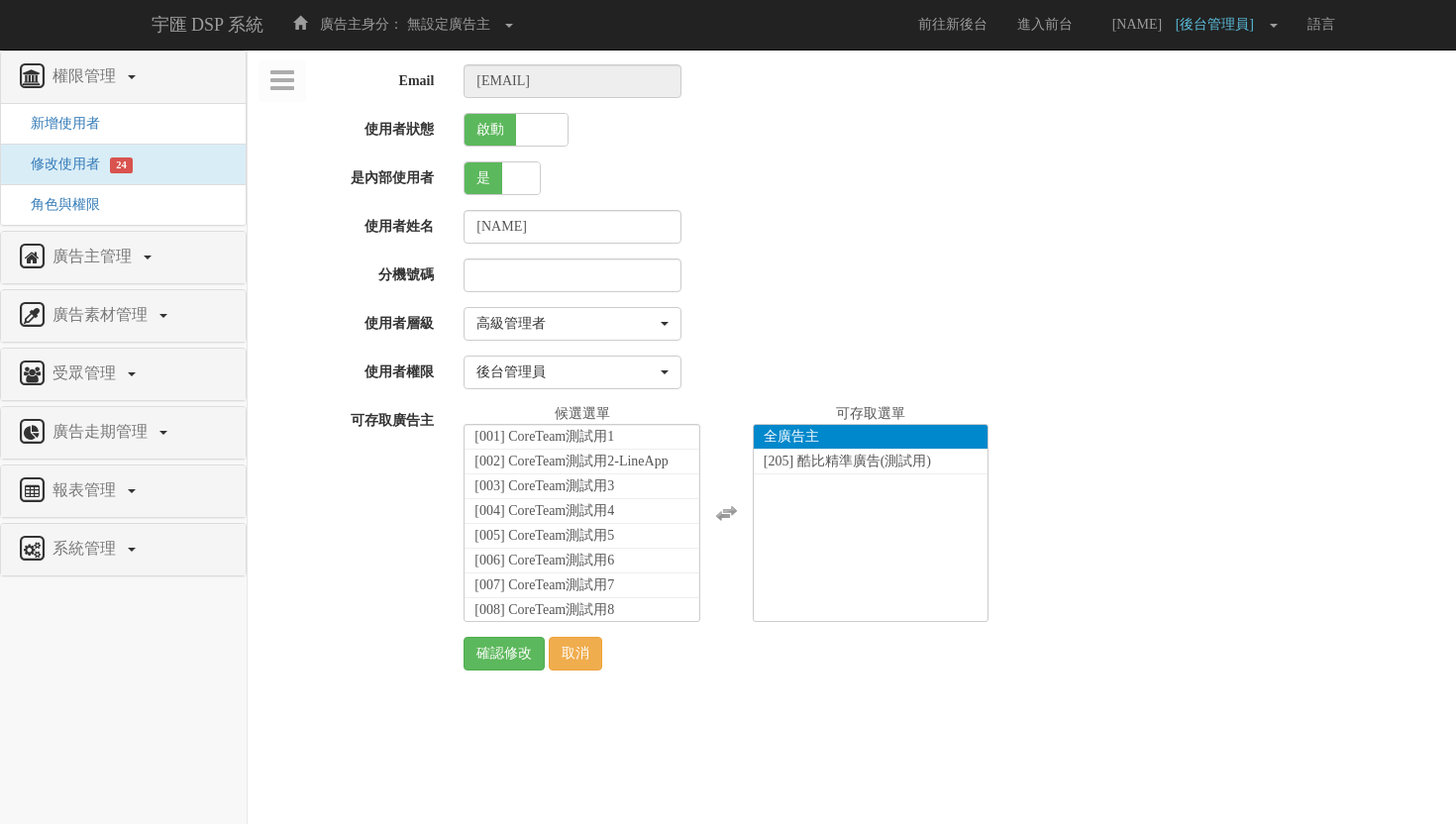 click on "全廣告主" at bounding box center [791, 436] 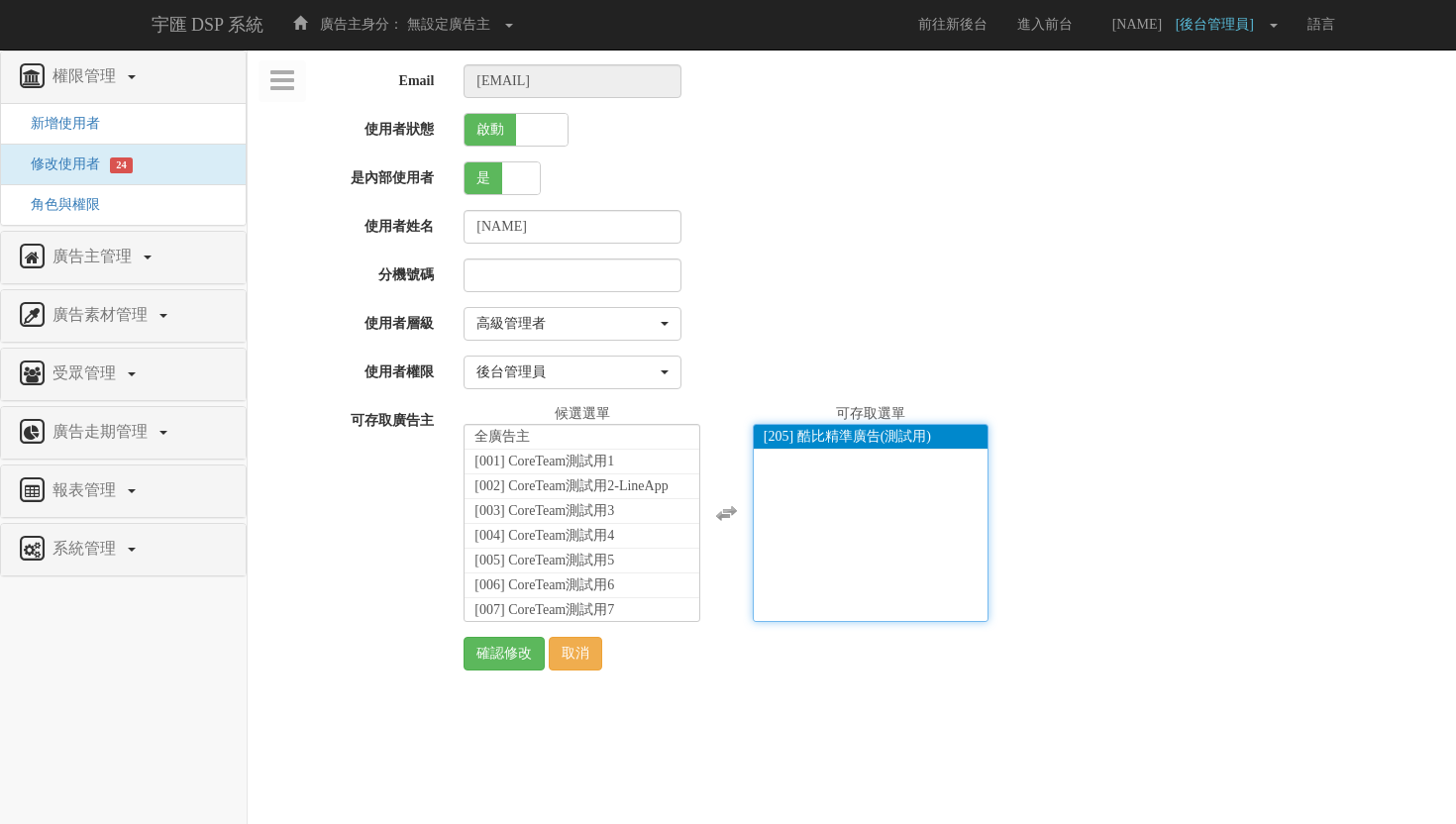 click on "[205] 酷比精準廣告(測試用)" at bounding box center [847, 436] 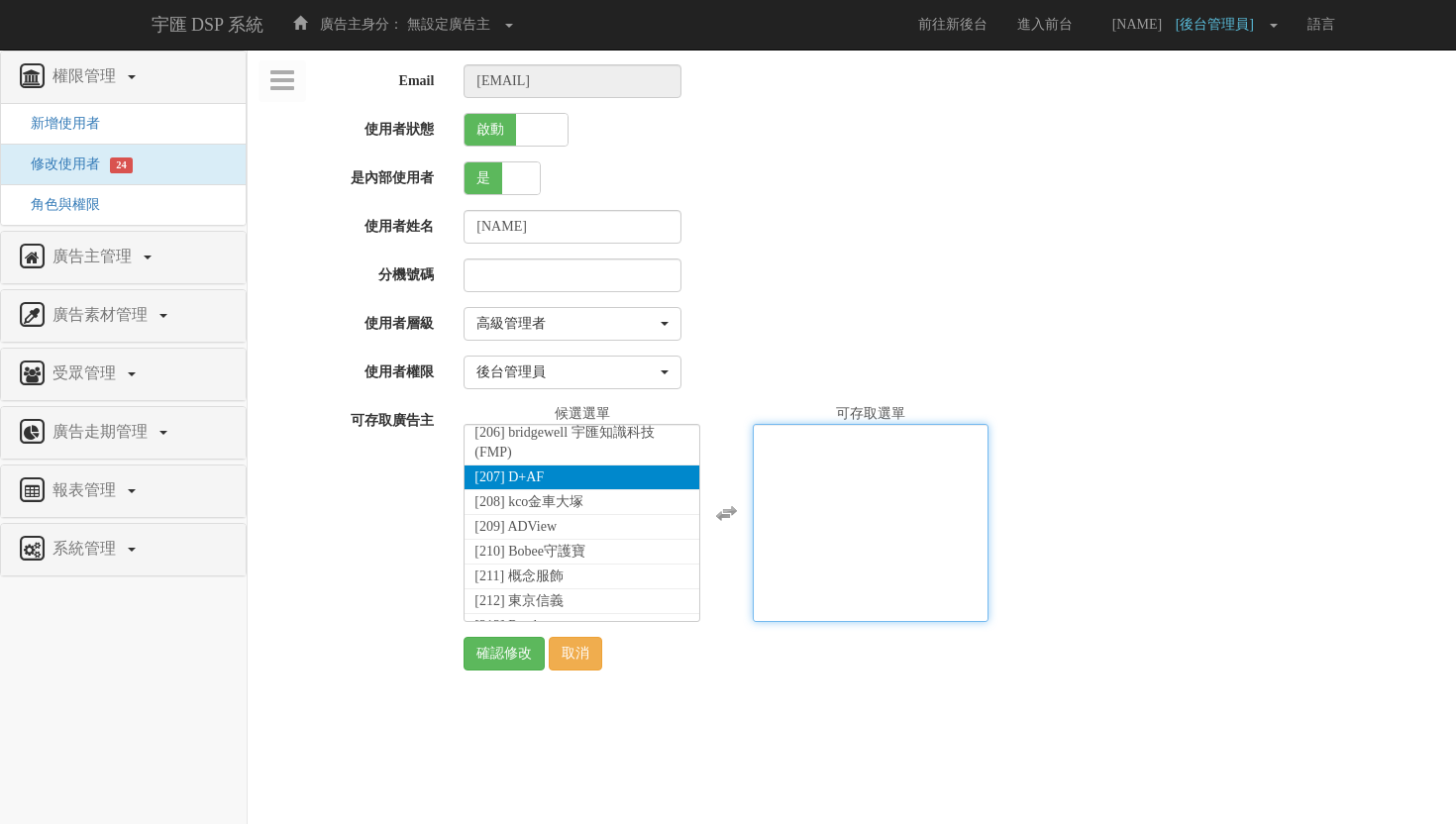 scroll, scrollTop: 5049, scrollLeft: 0, axis: vertical 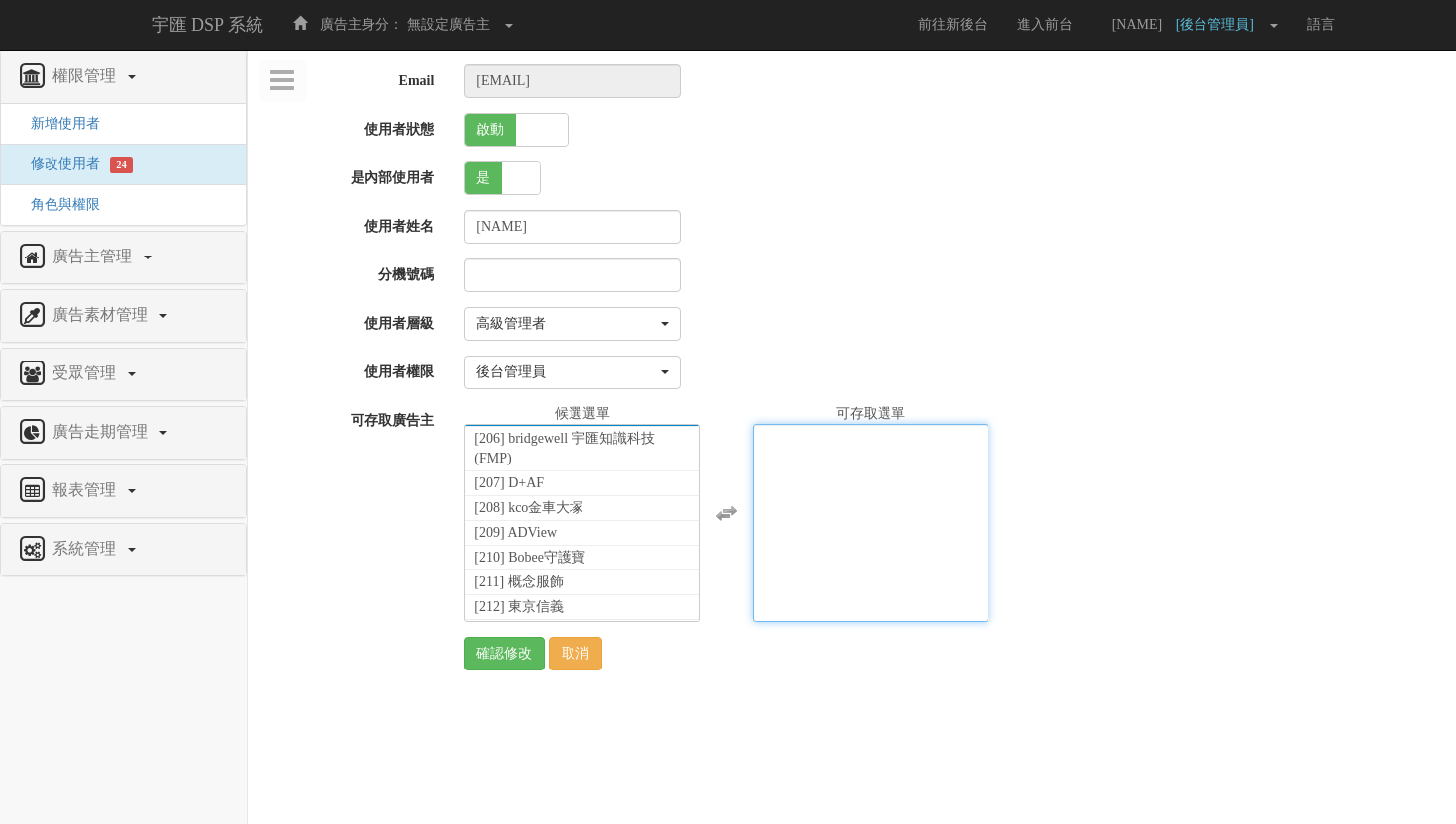 click on "[205] 酷比精準廣告(測試用)" at bounding box center [558, 413] 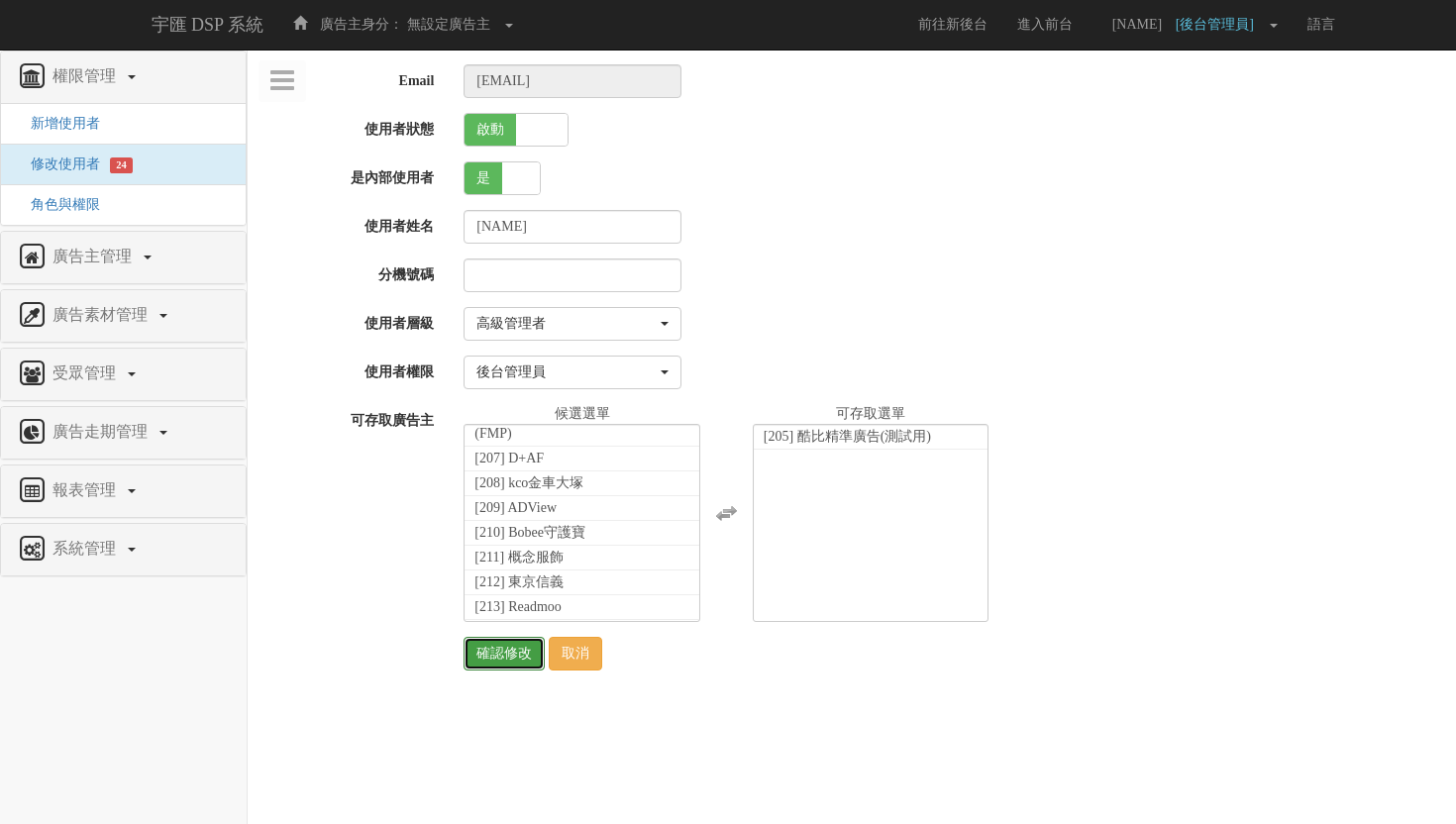 click on "確認修改" at bounding box center [504, 654] 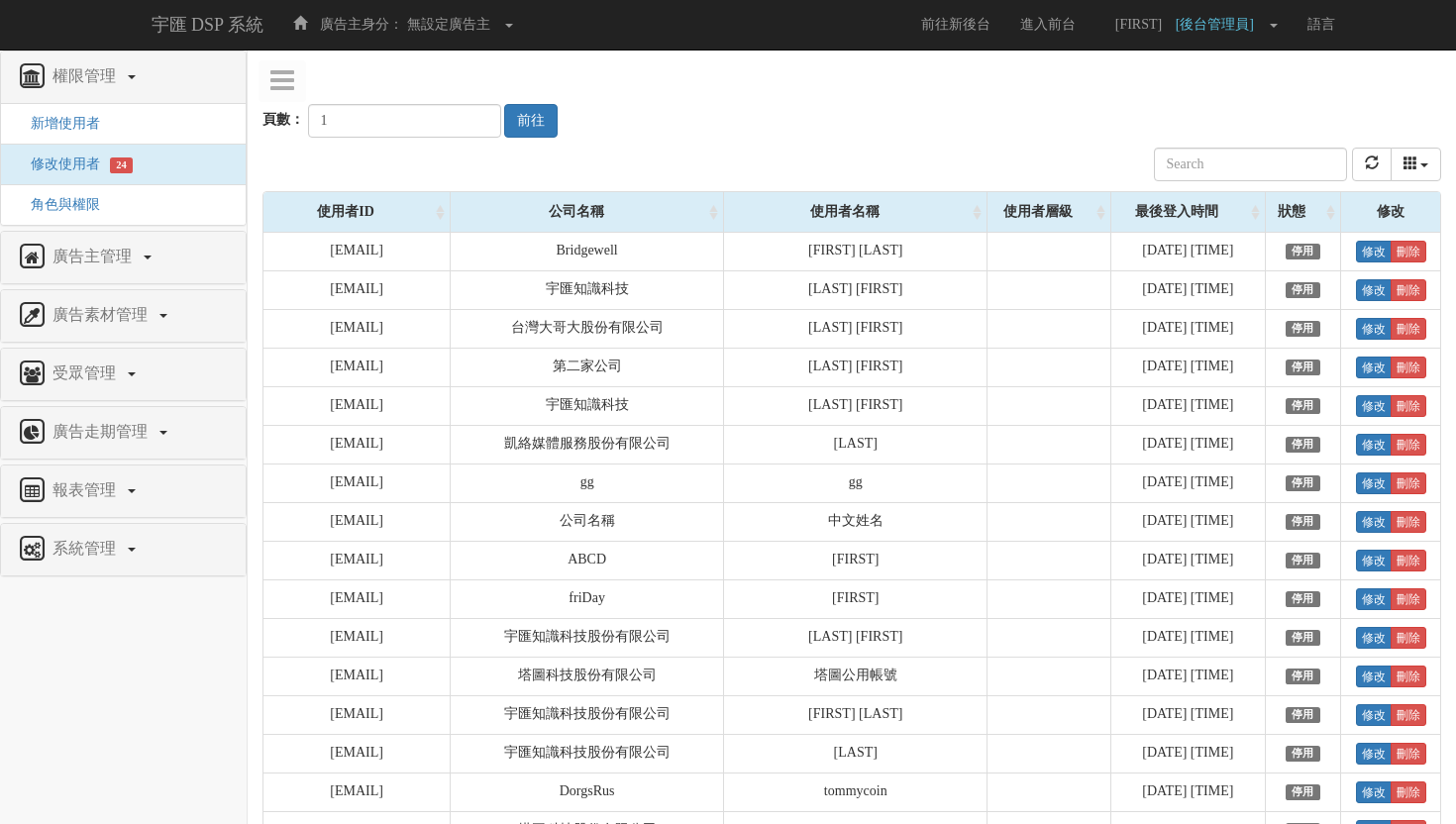 scroll, scrollTop: 0, scrollLeft: 0, axis: both 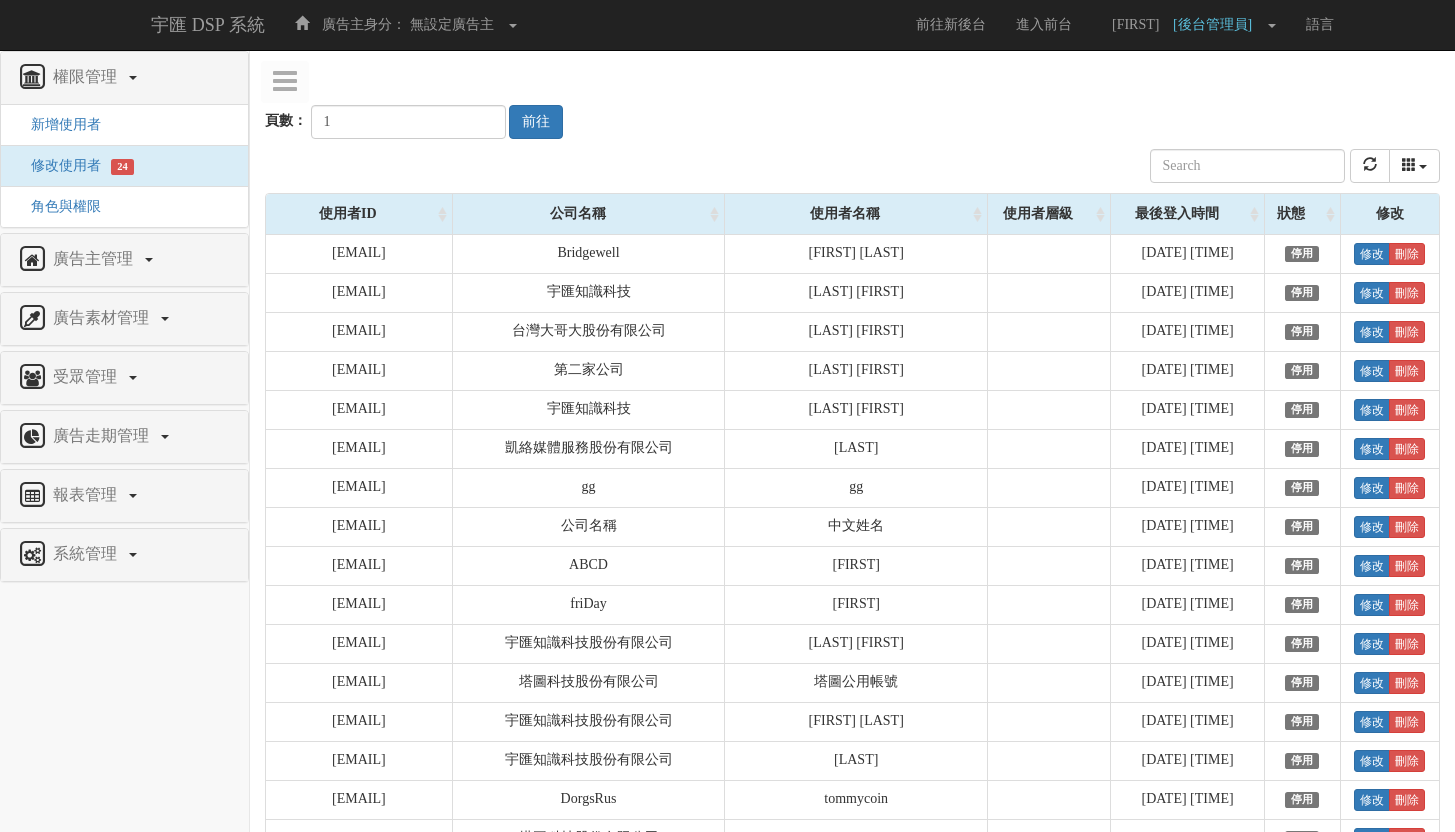 click on "公司名稱  使用者名稱  聯絡電話  角色  使用者層級  廣告主  註冊時間  最後登入時間  近一個月登入次數  狀態" at bounding box center [852, 166] 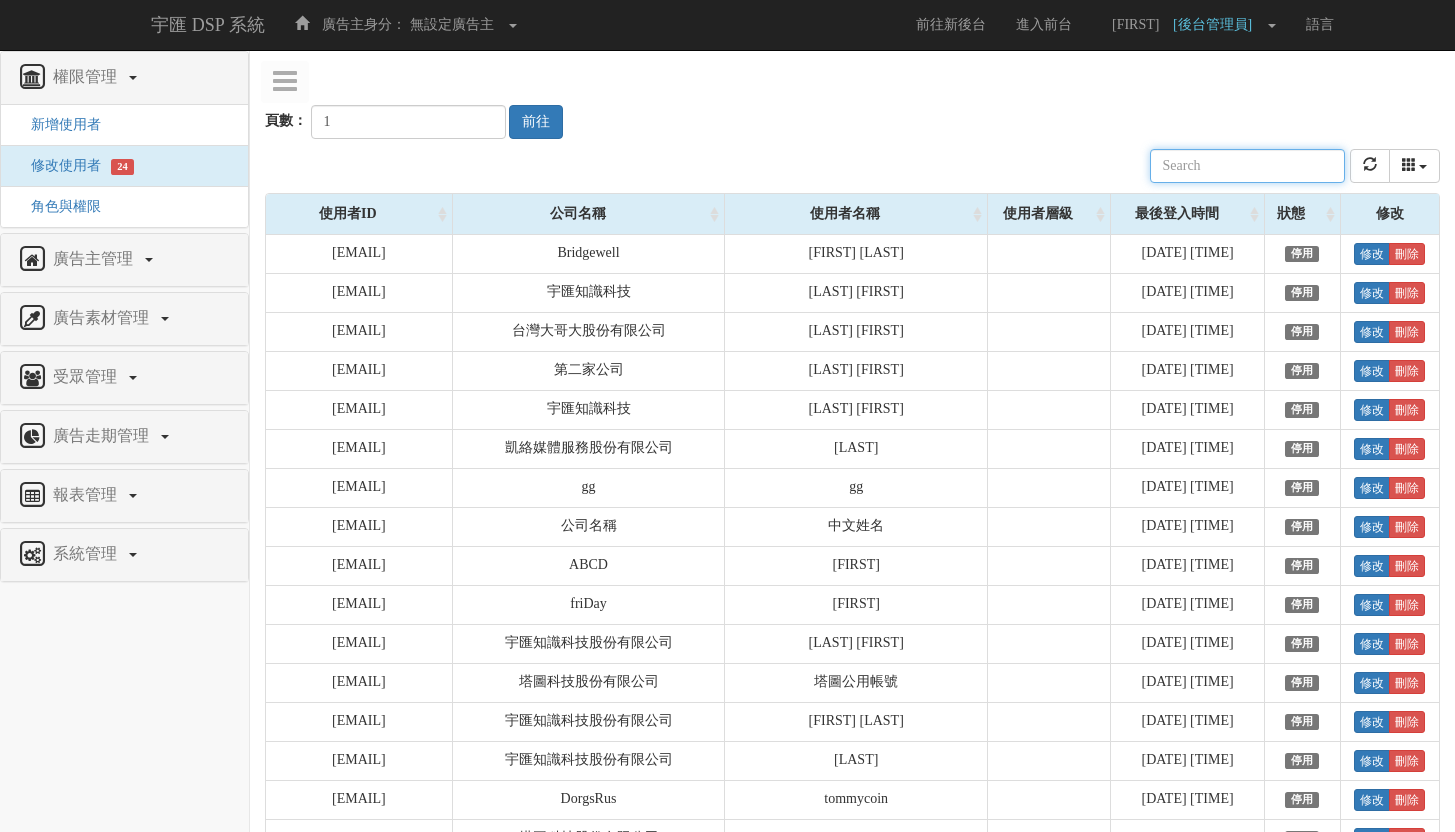 click at bounding box center (1247, 166) 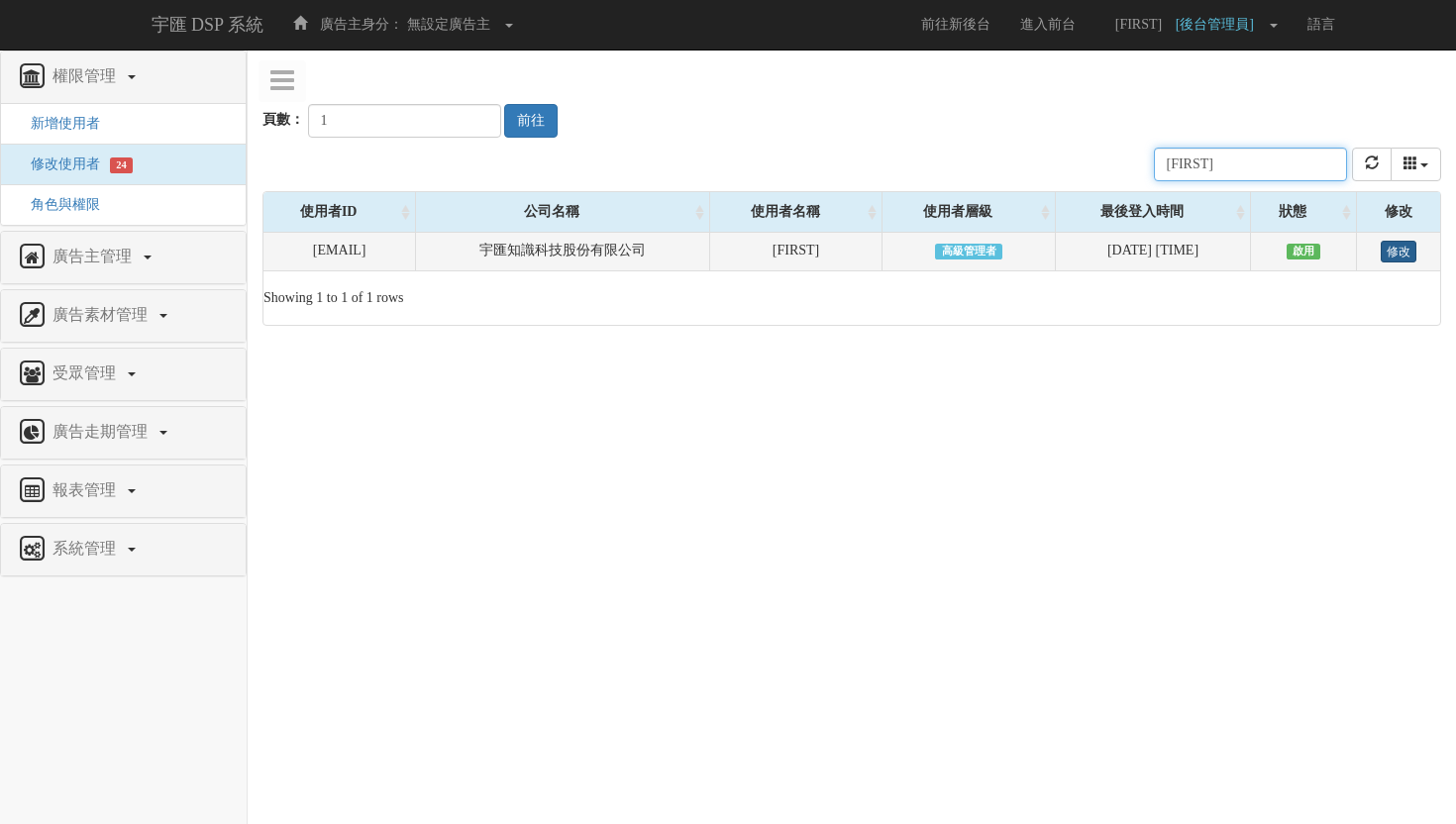 type on "[FIRST]" 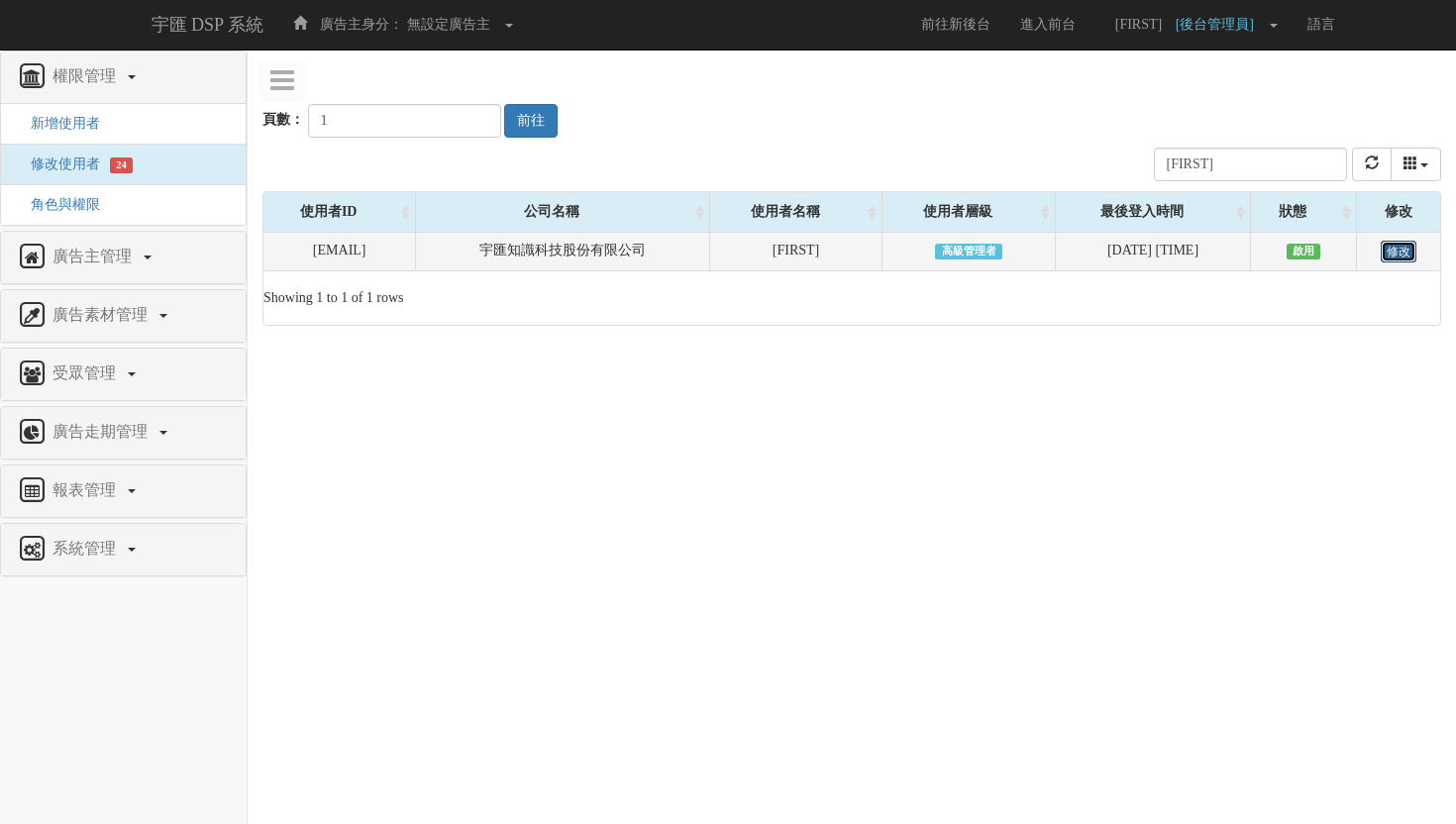 click on "修改" at bounding box center (1399, 252) 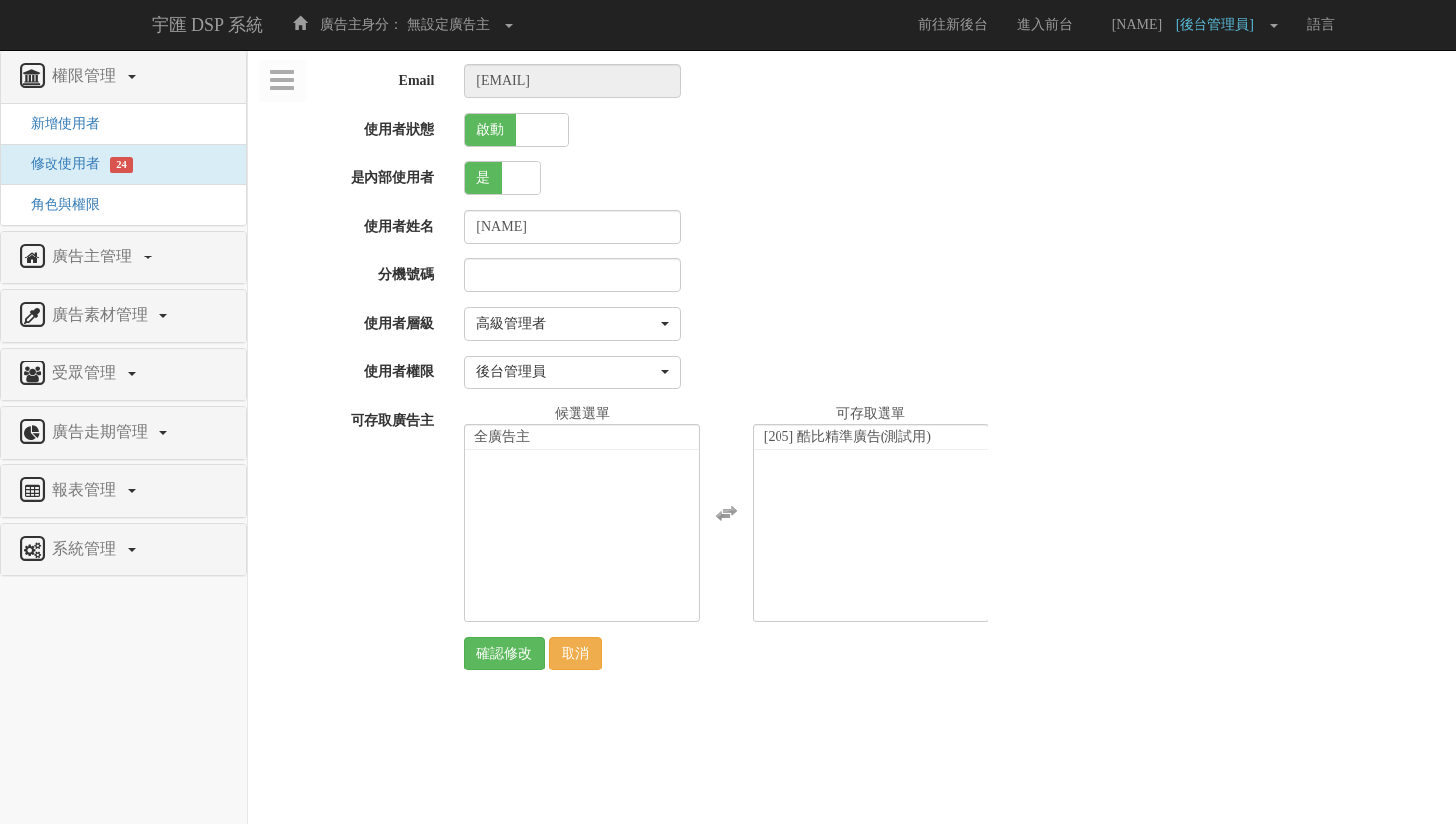scroll, scrollTop: 0, scrollLeft: 0, axis: both 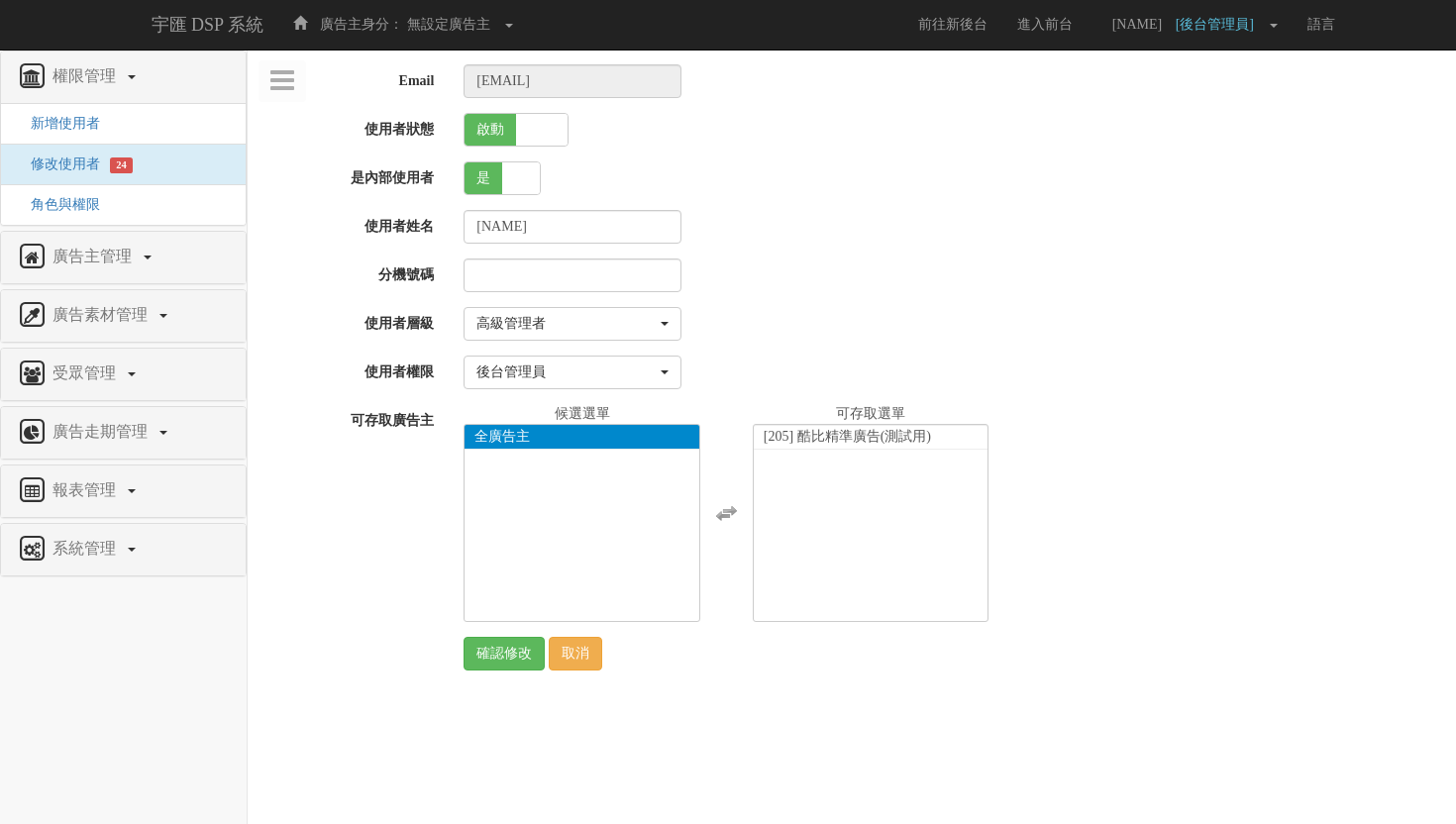 click on "全廣告主" at bounding box center [581, 437] 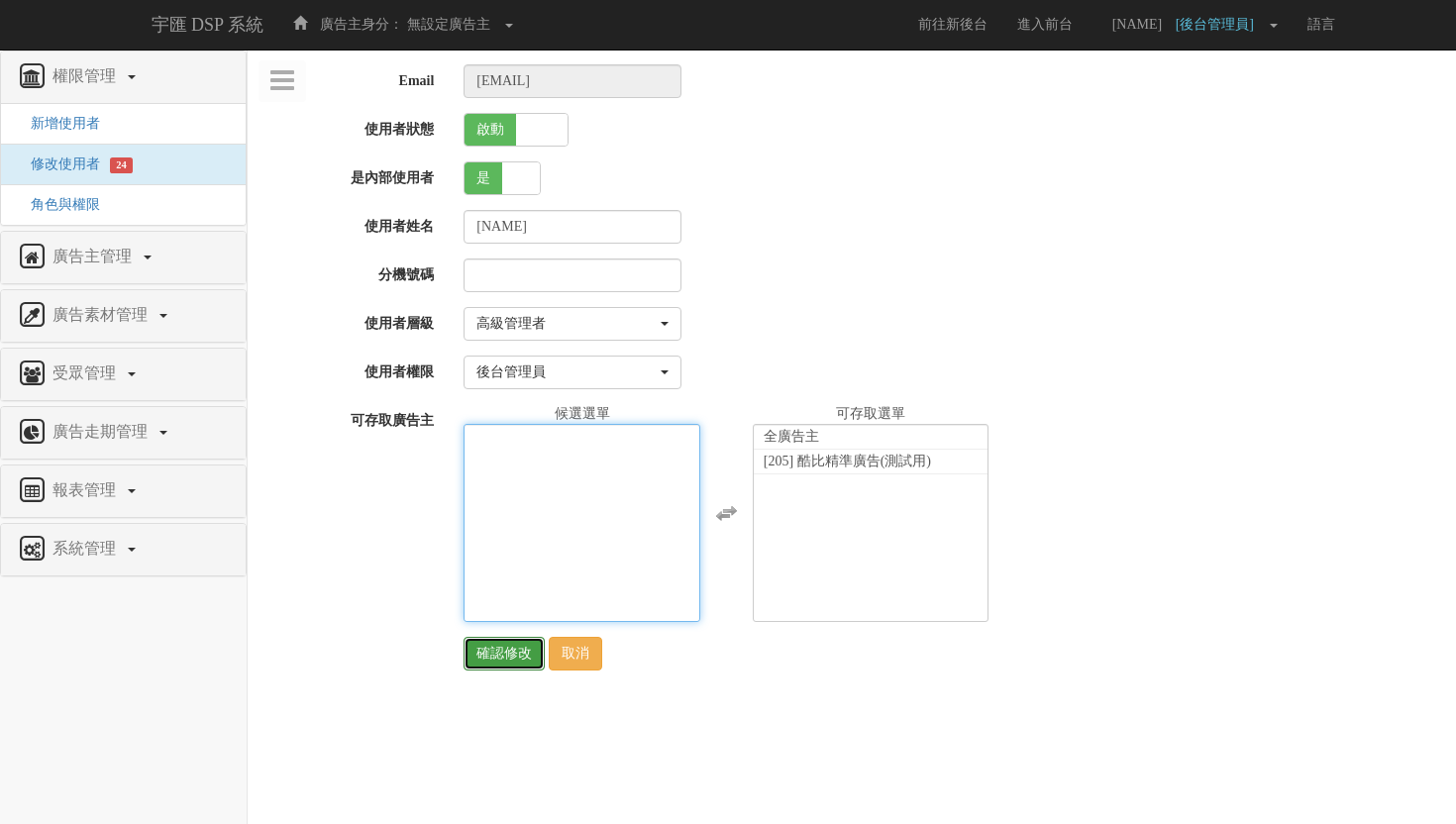 click on "確認修改" at bounding box center (504, 654) 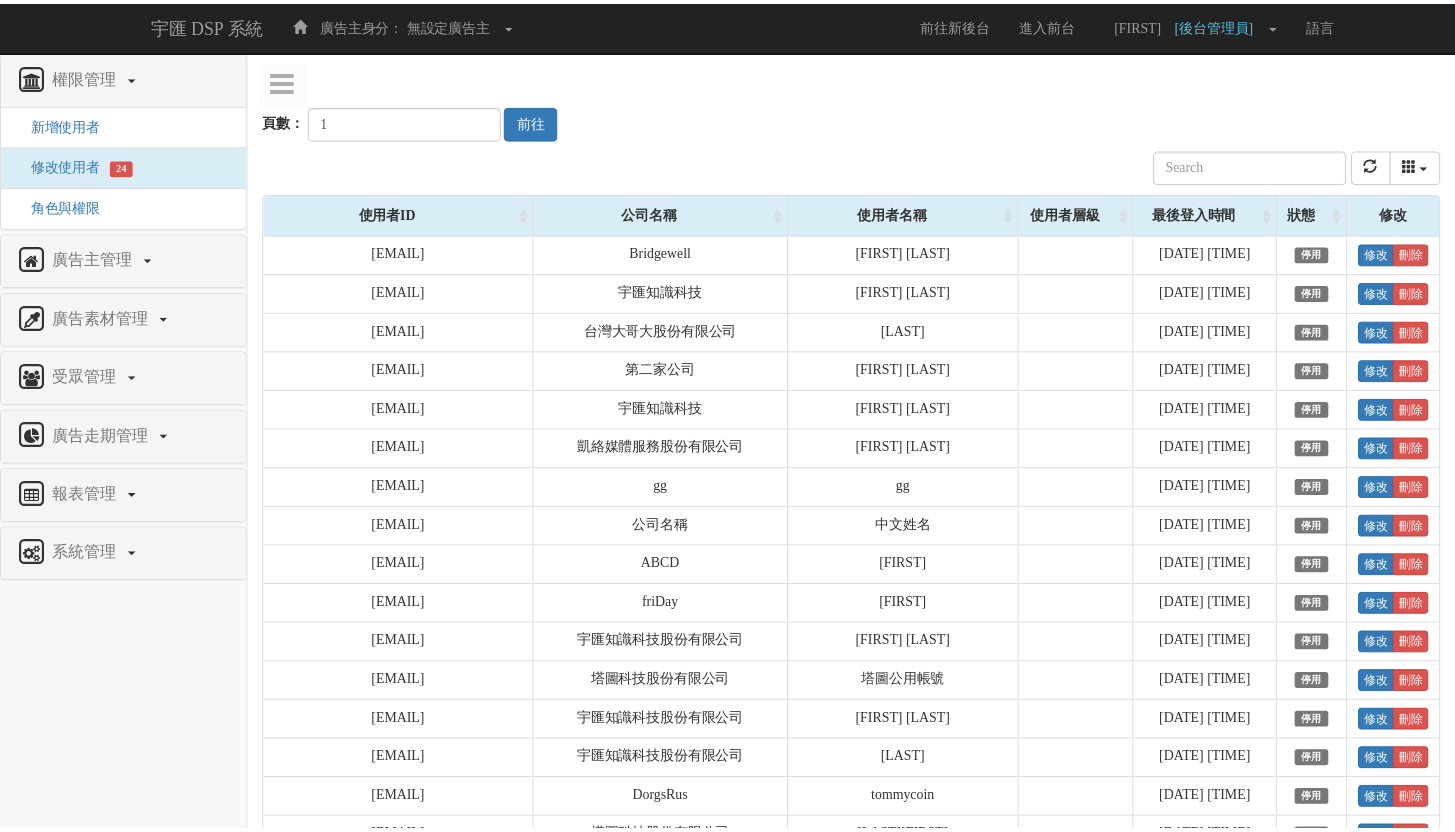 scroll, scrollTop: 0, scrollLeft: 0, axis: both 